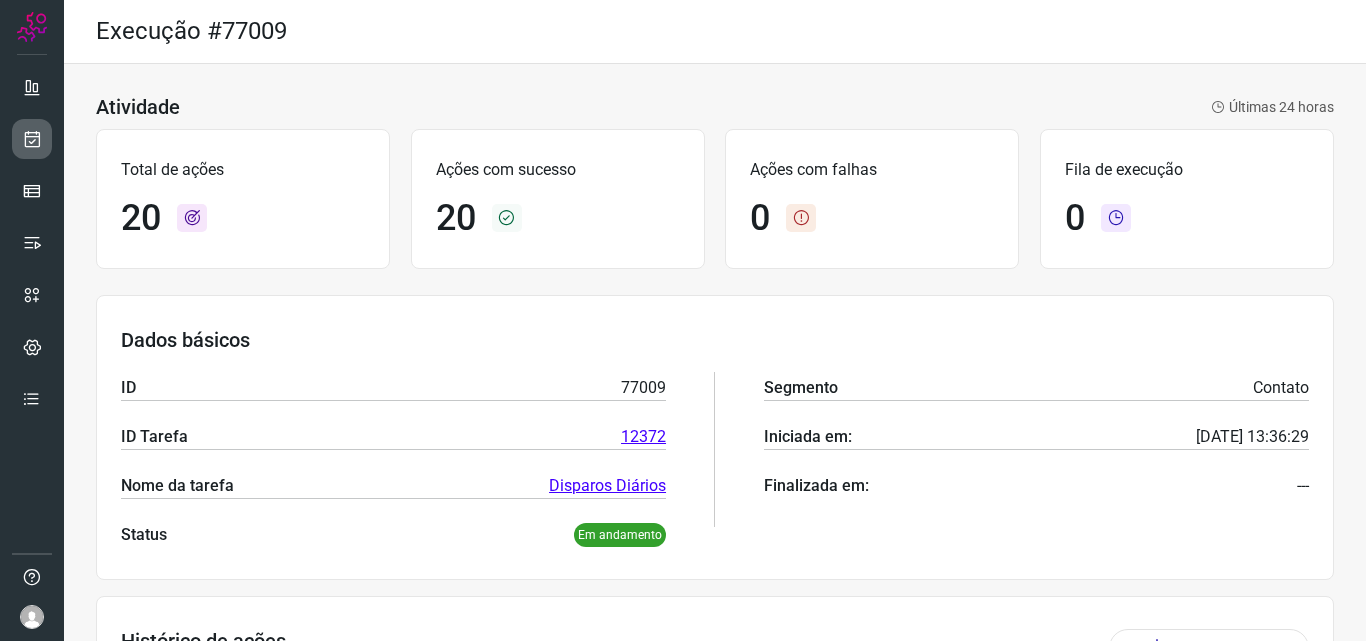 scroll, scrollTop: 0, scrollLeft: 0, axis: both 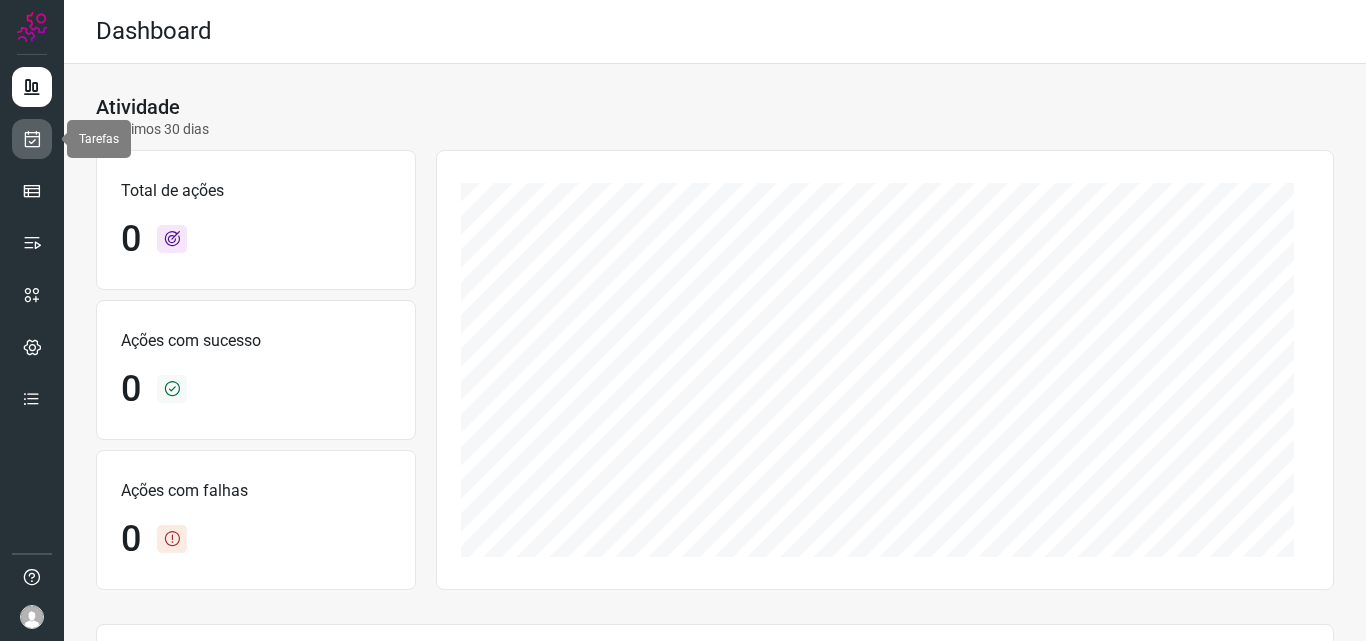 click at bounding box center (32, 139) 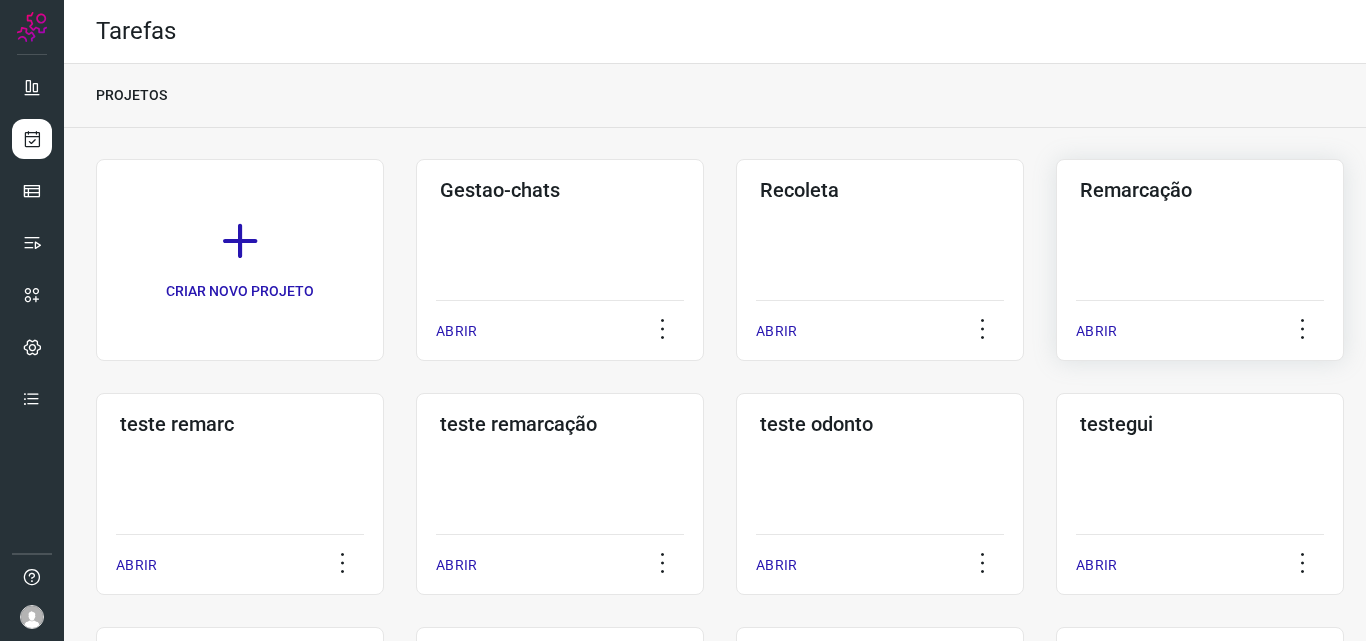 click on "Remarcação  ABRIR" 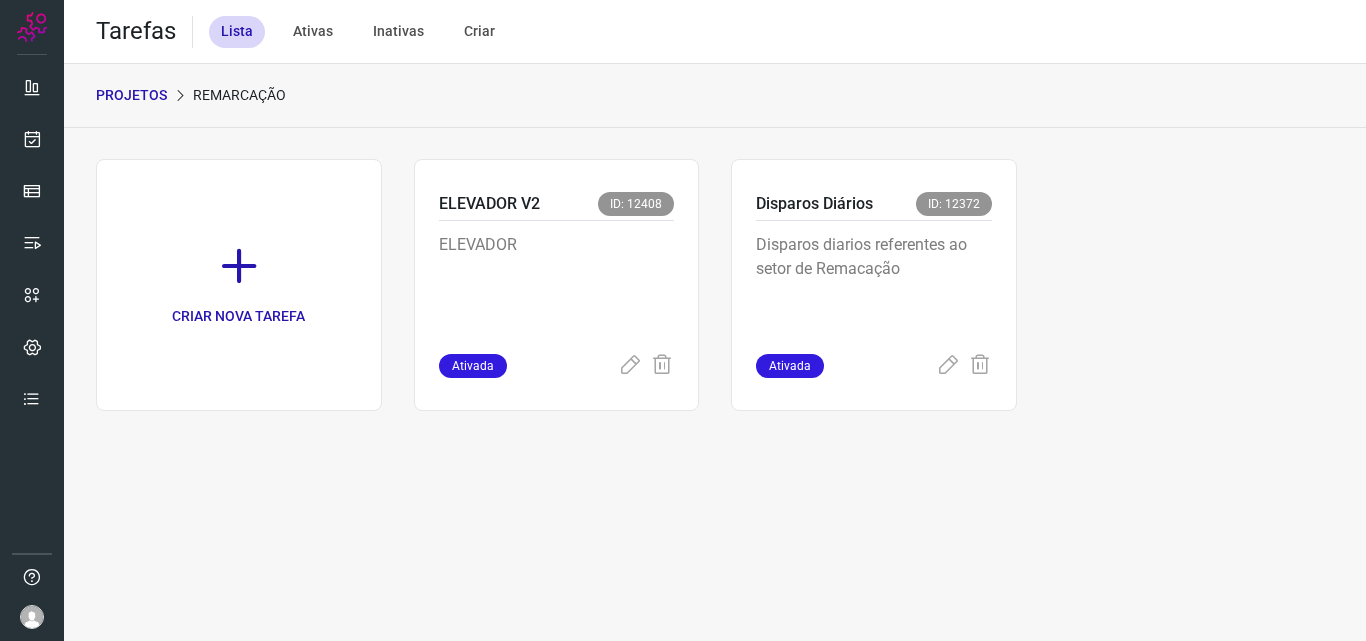 click on "Disparos diarios referentes ao setor de Remacação" at bounding box center (874, 283) 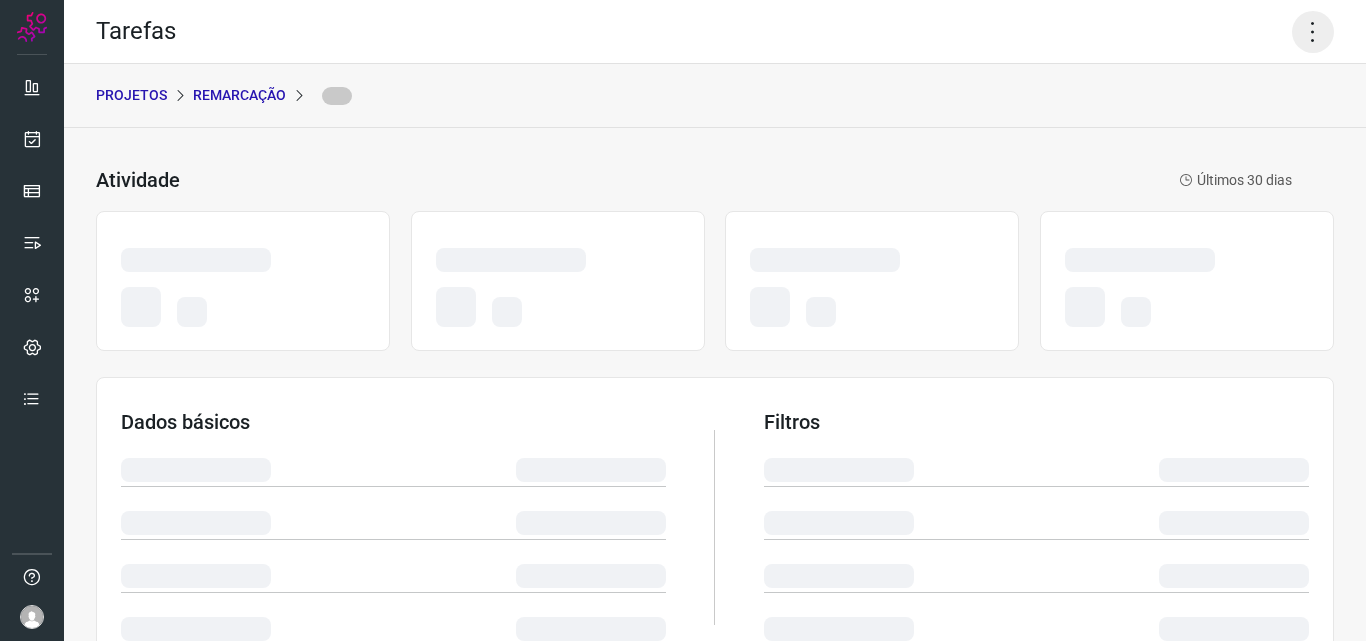 click 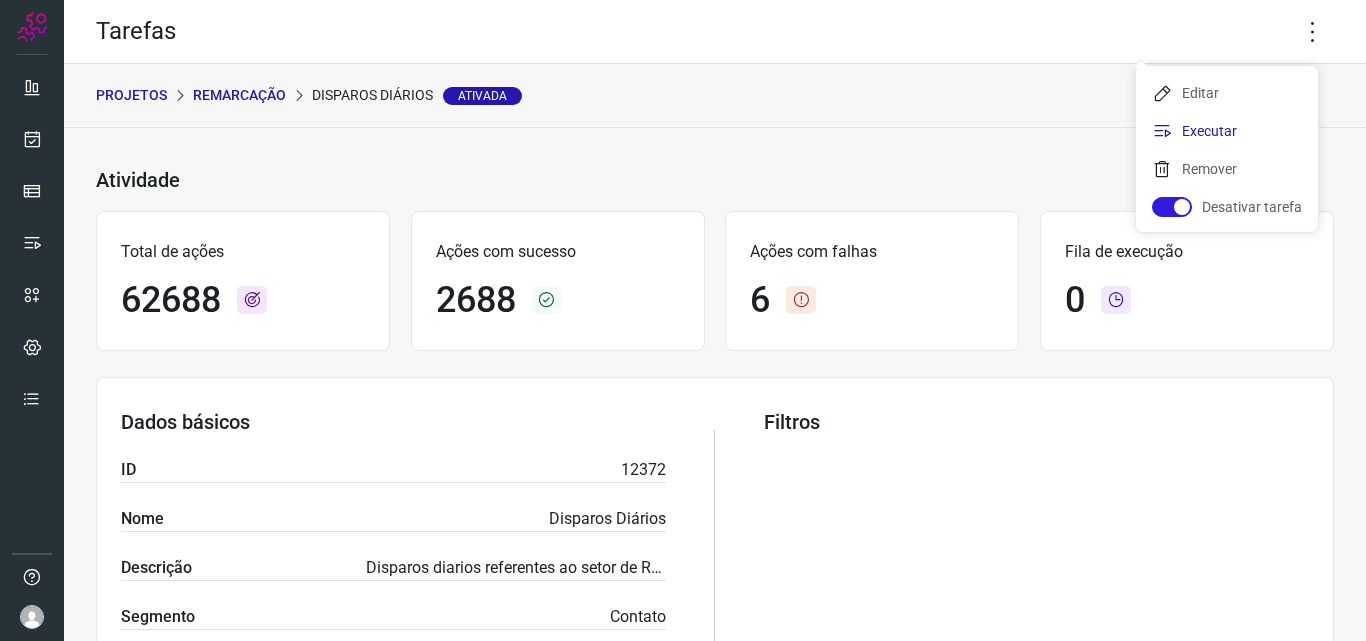 click on "Executar" 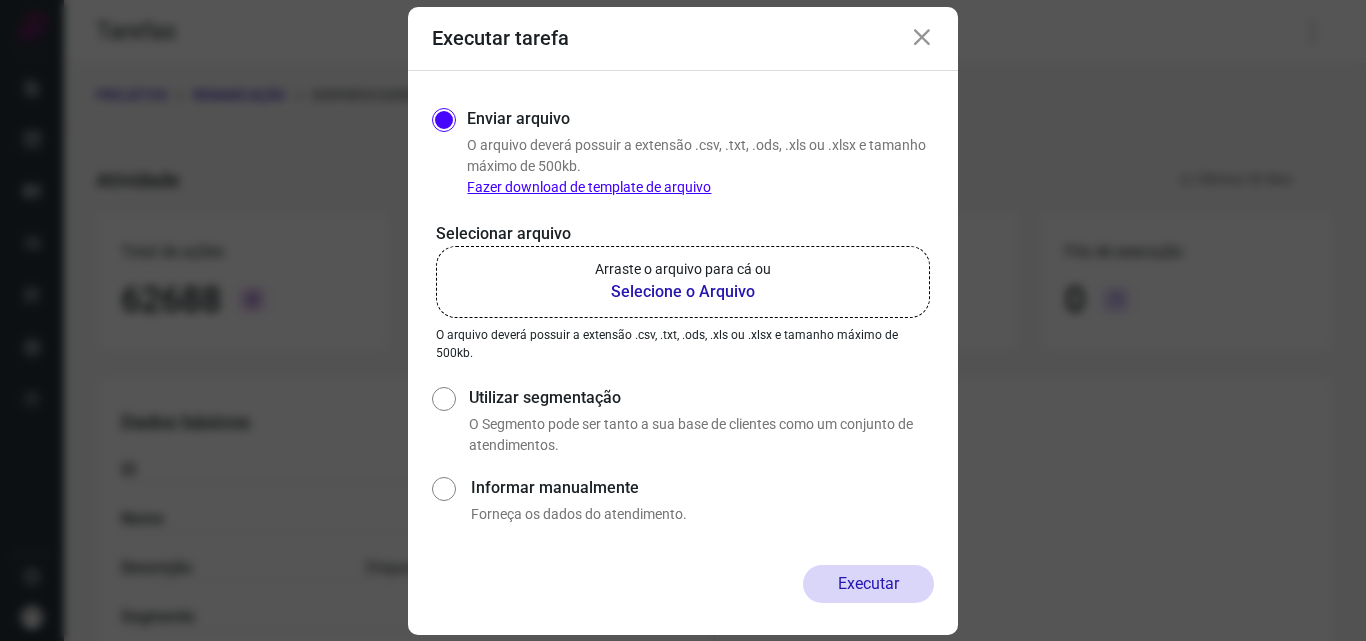 click on "Arraste o arquivo para cá ou Selecione o Arquivo" 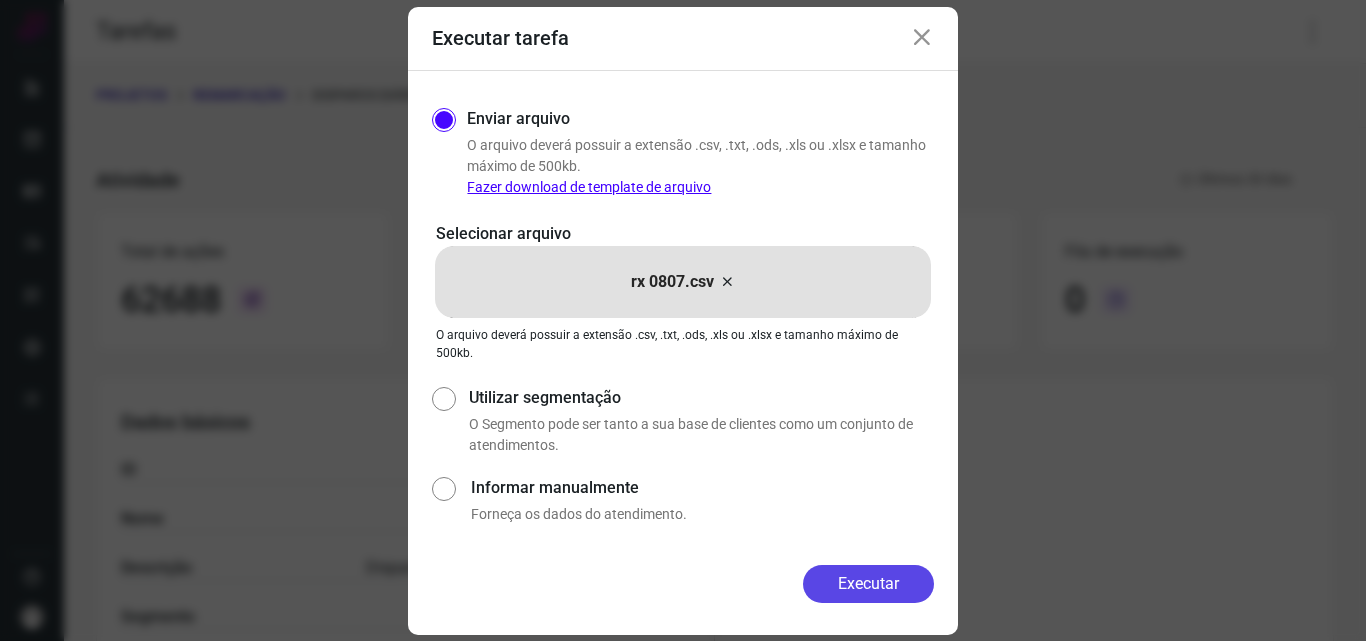 click on "Executar" at bounding box center (868, 584) 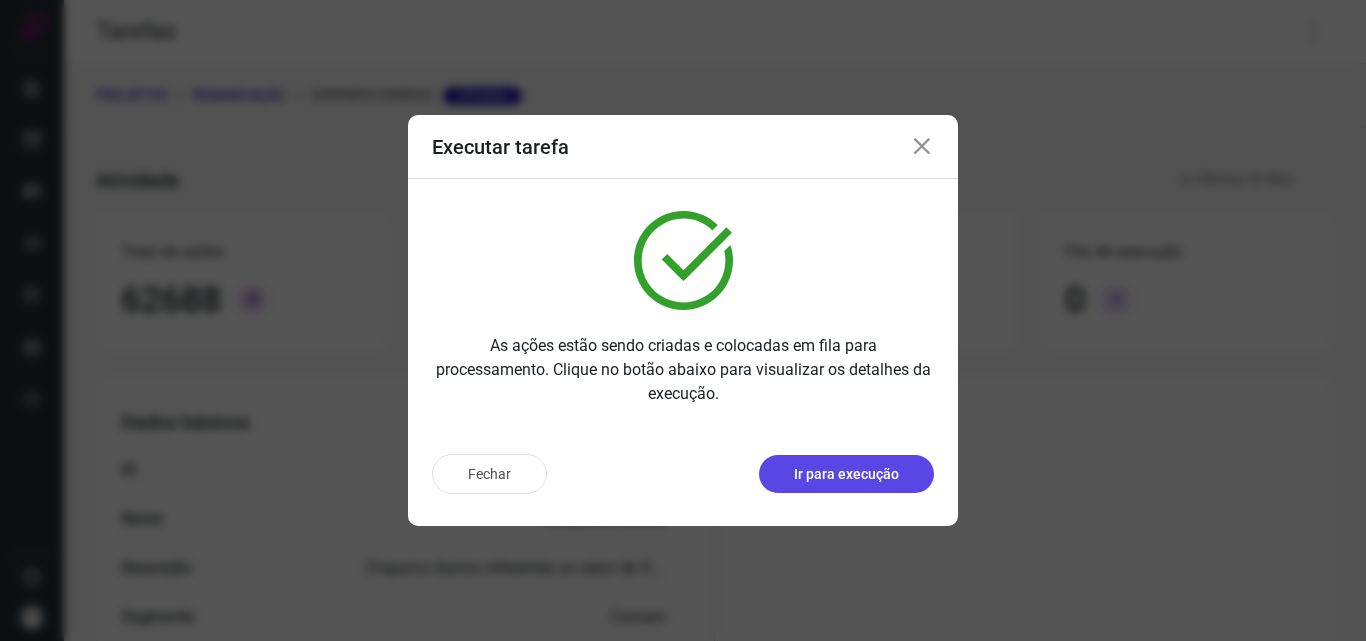 click on "Ir para execução" at bounding box center [846, 474] 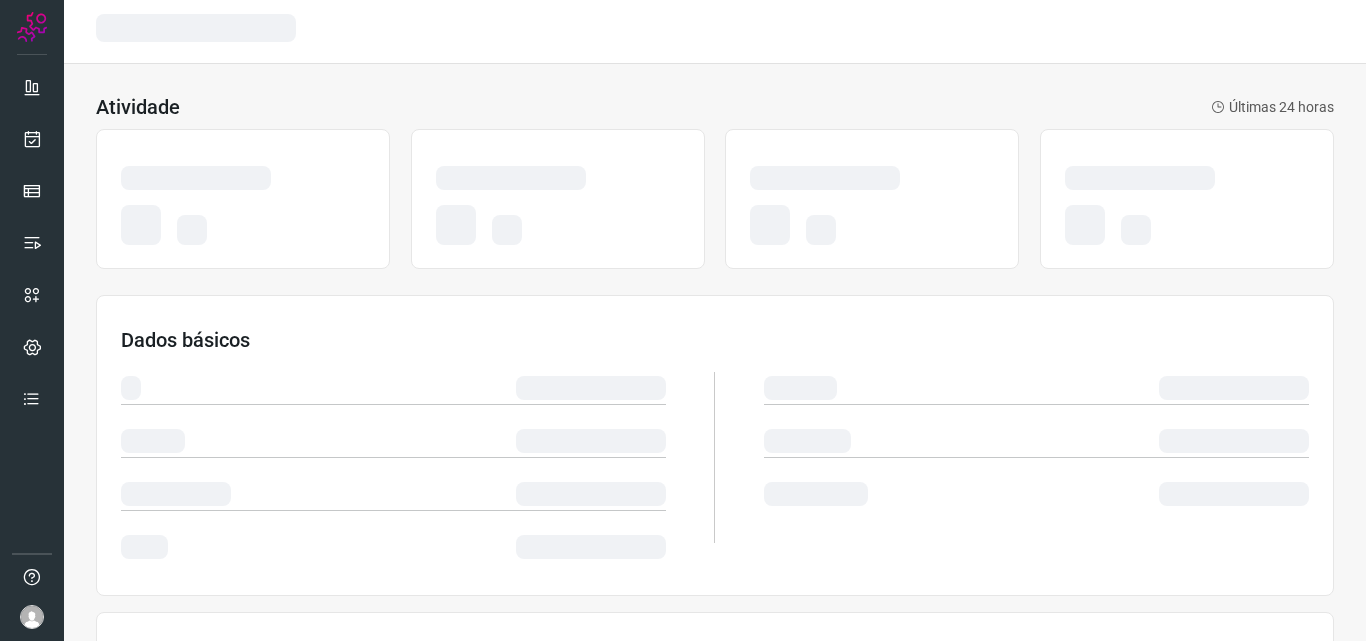 scroll, scrollTop: 0, scrollLeft: 0, axis: both 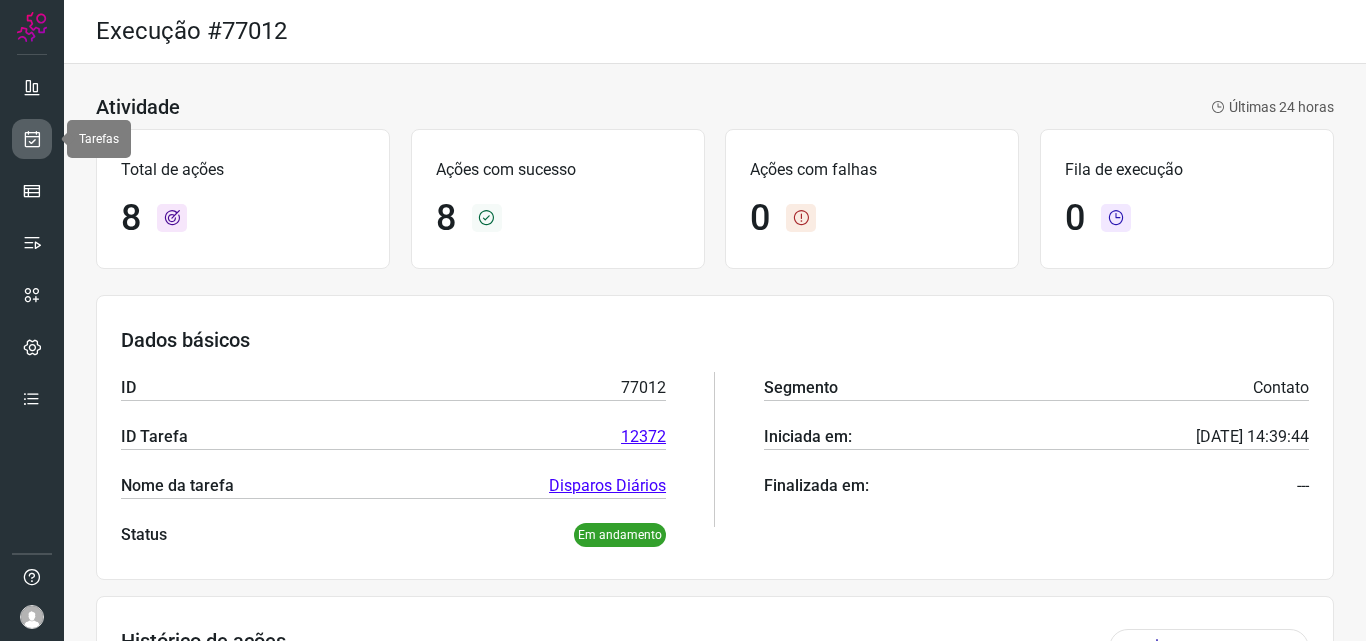 click at bounding box center (32, 139) 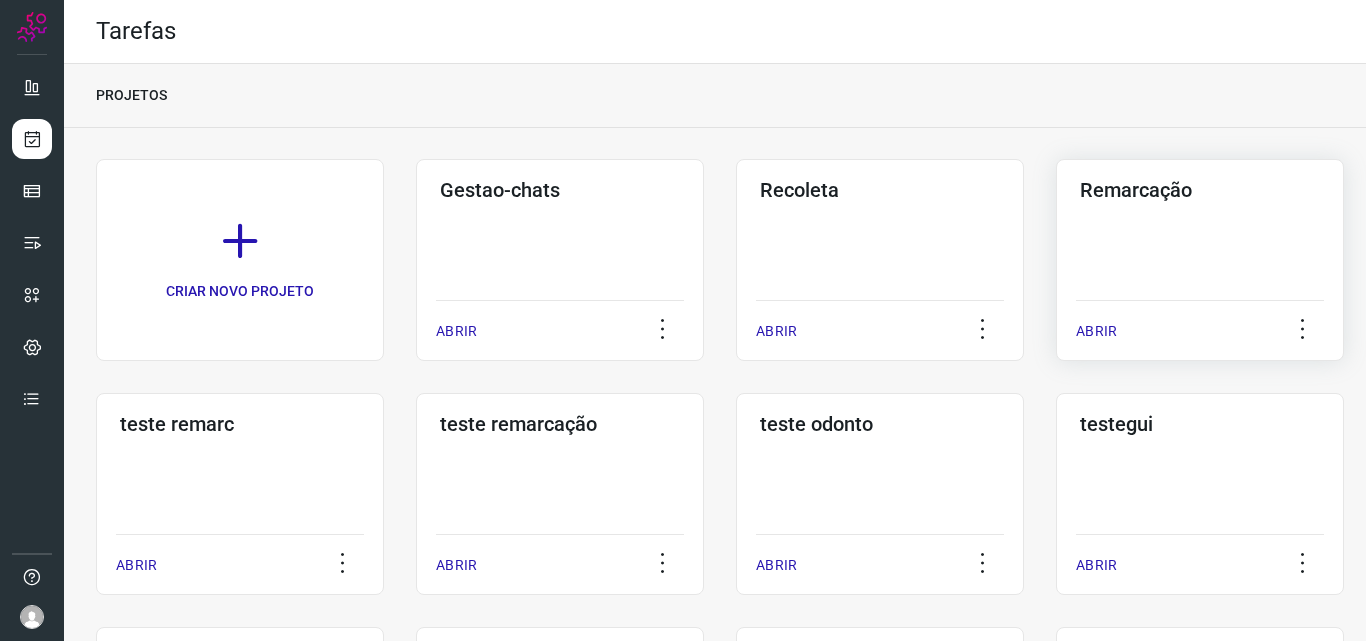 click on "Remarcação  ABRIR" 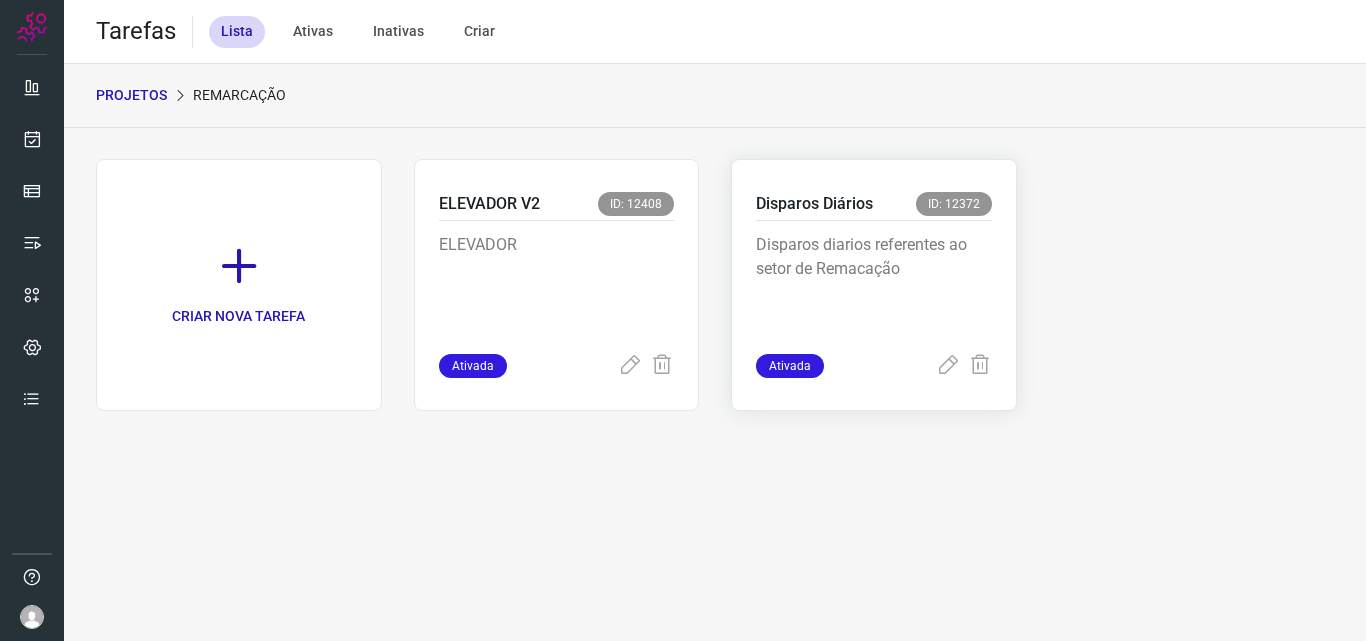 click on "Disparos diarios referentes ao setor de Remacação" at bounding box center (874, 283) 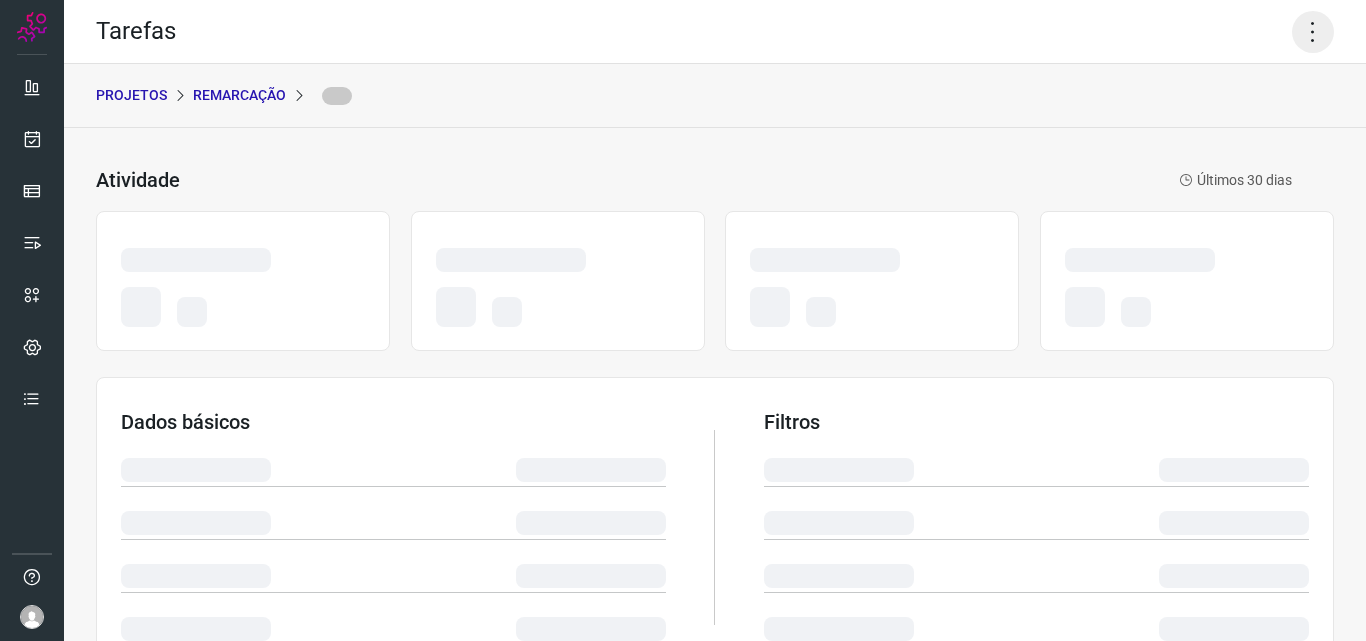 click 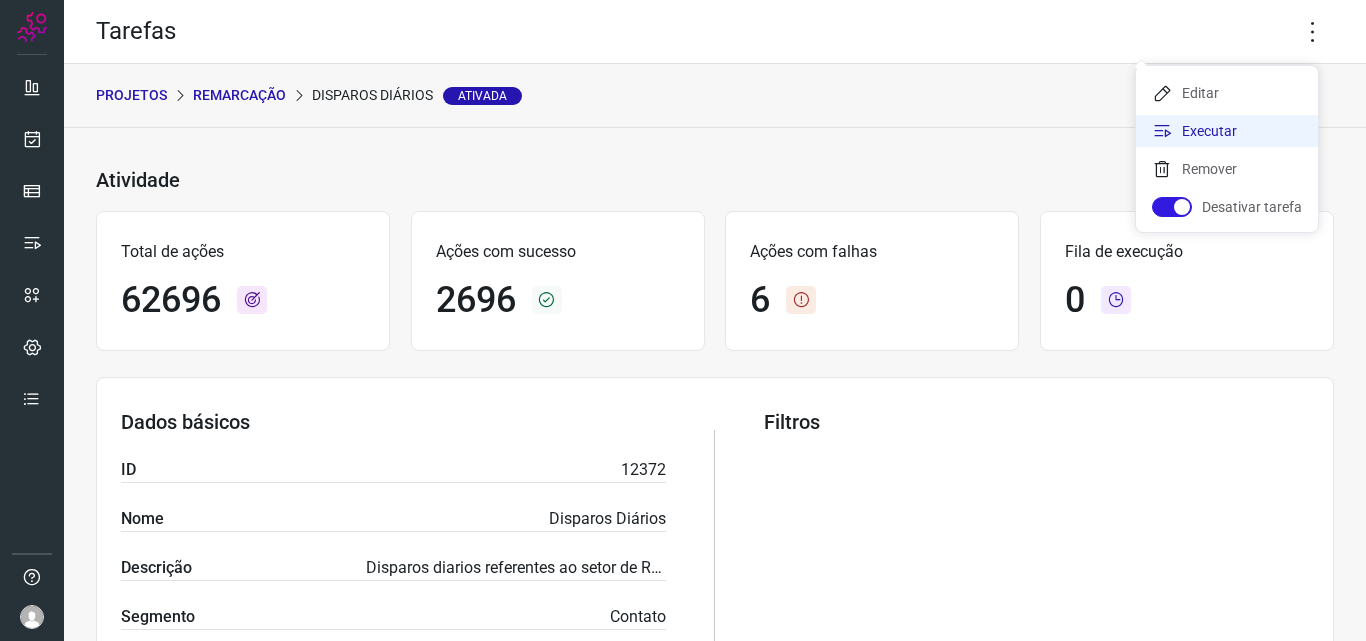 click on "Executar" 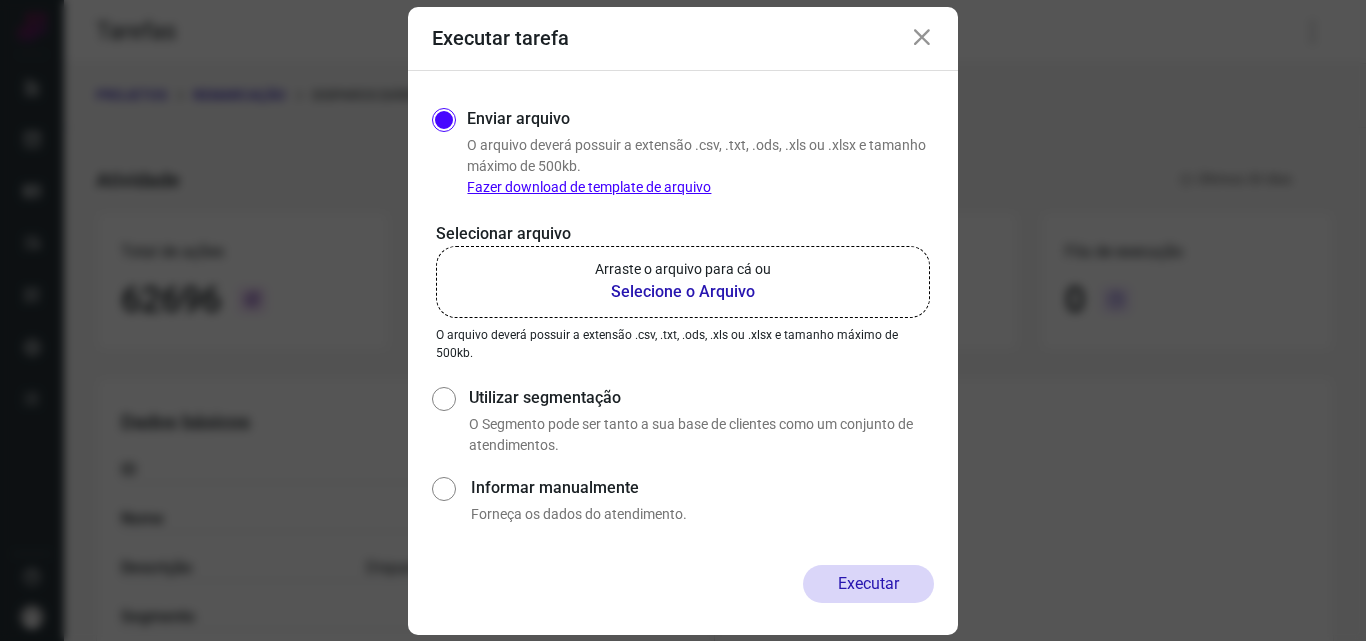 click on "Arraste o arquivo para cá ou Selecione o Arquivo" 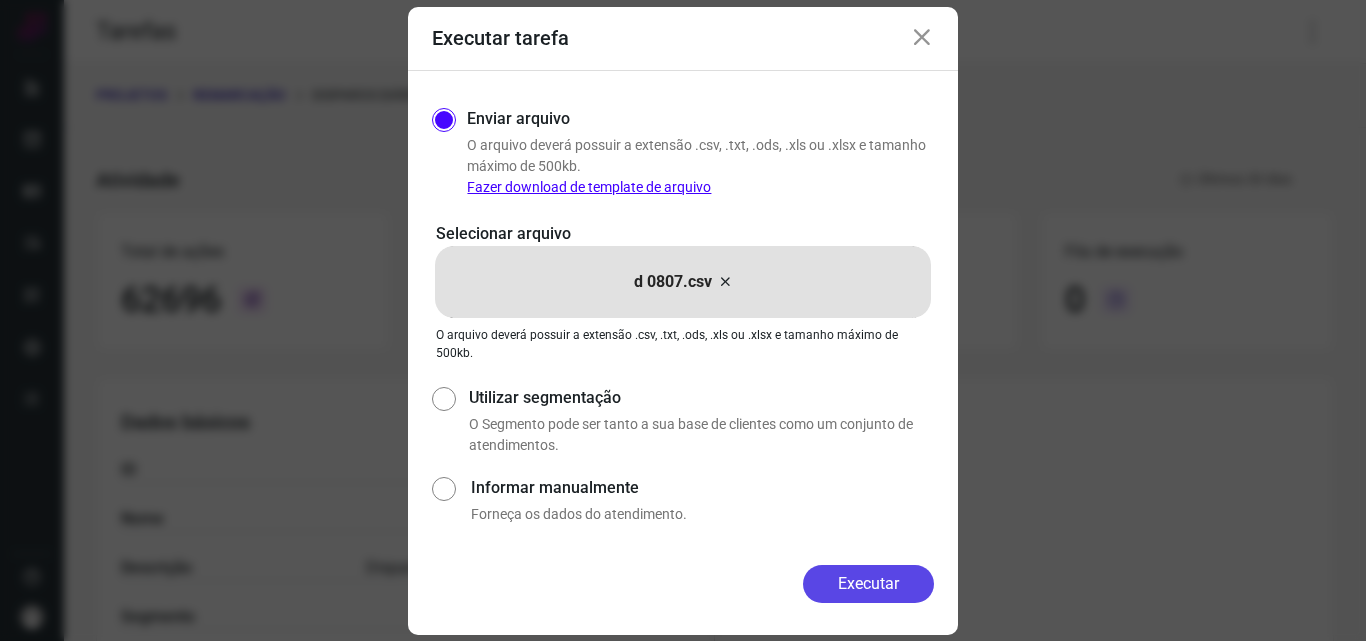 click on "Executar" at bounding box center (868, 584) 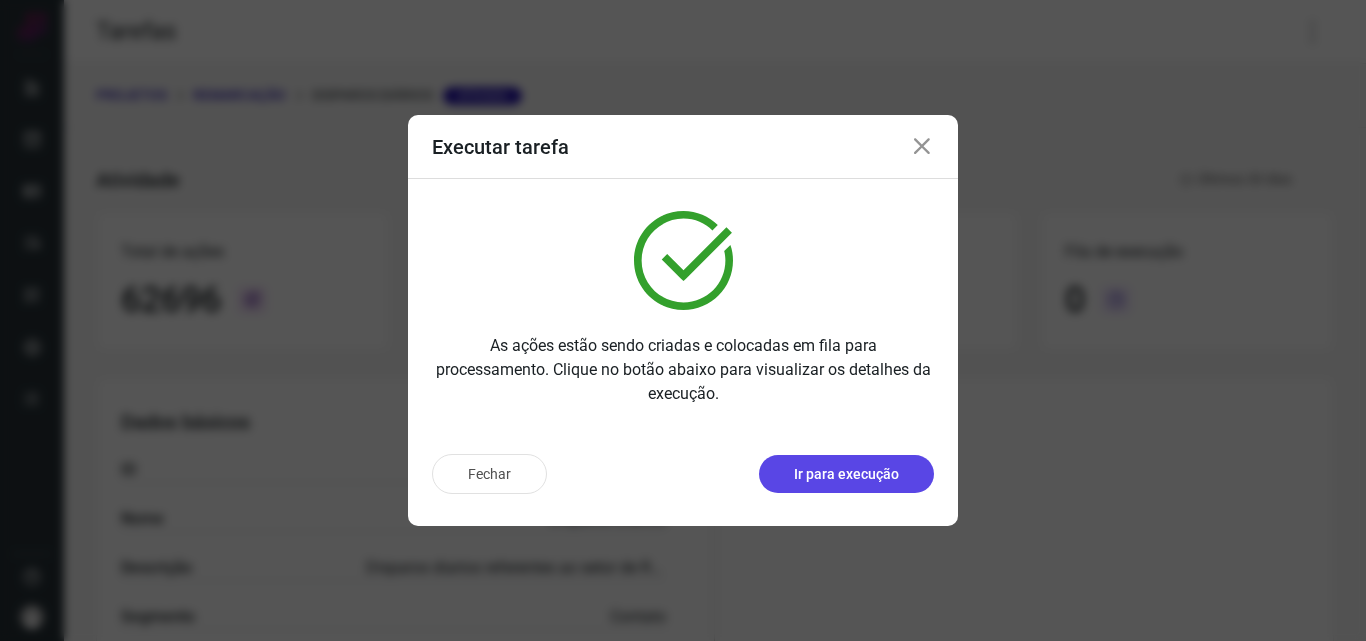 click on "Ir para execução" at bounding box center [846, 474] 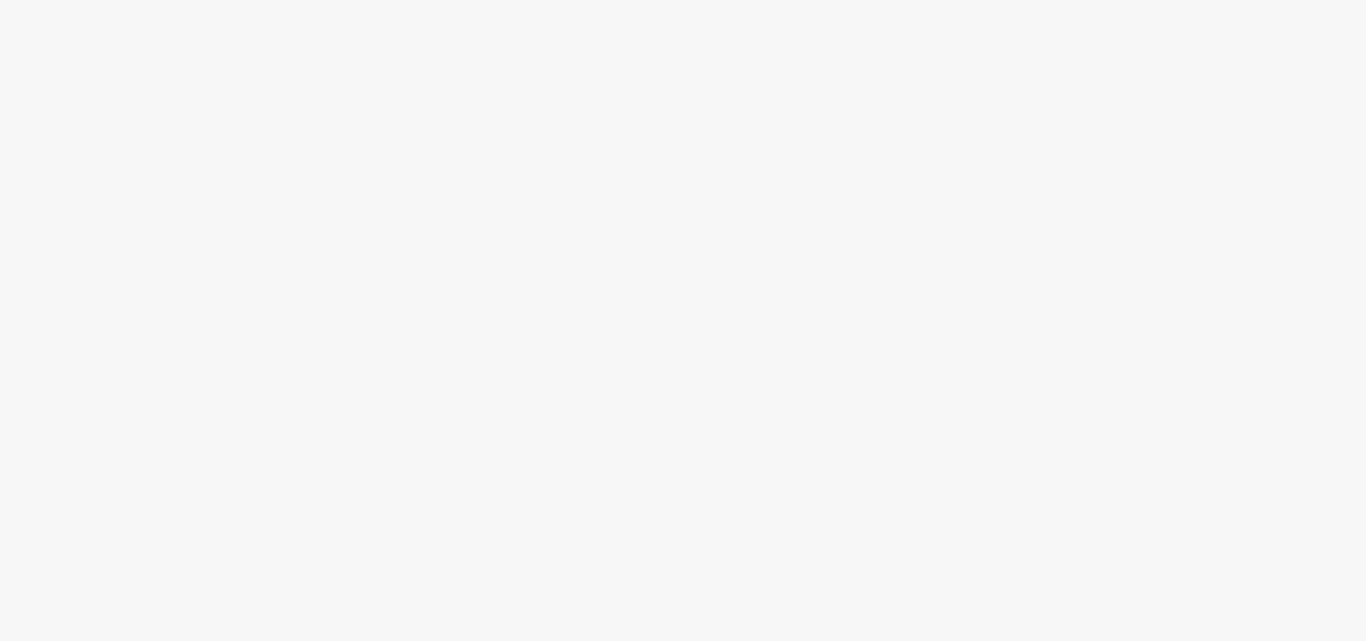 scroll, scrollTop: 0, scrollLeft: 0, axis: both 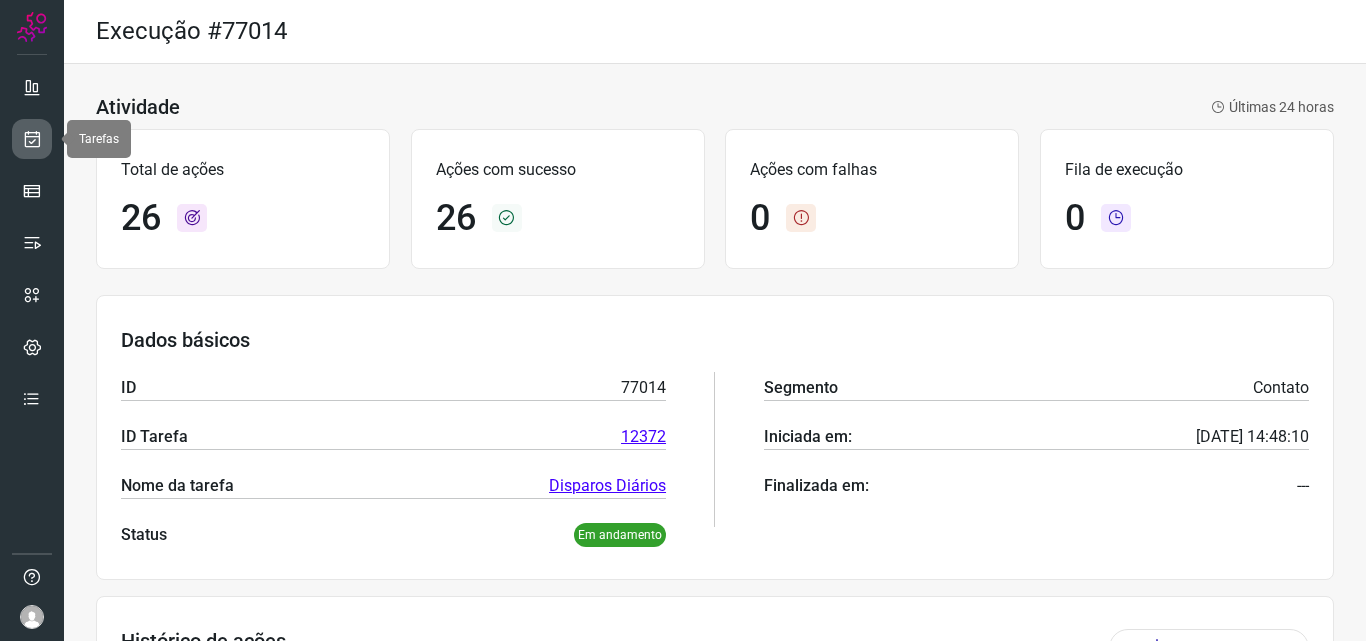 click at bounding box center (32, 139) 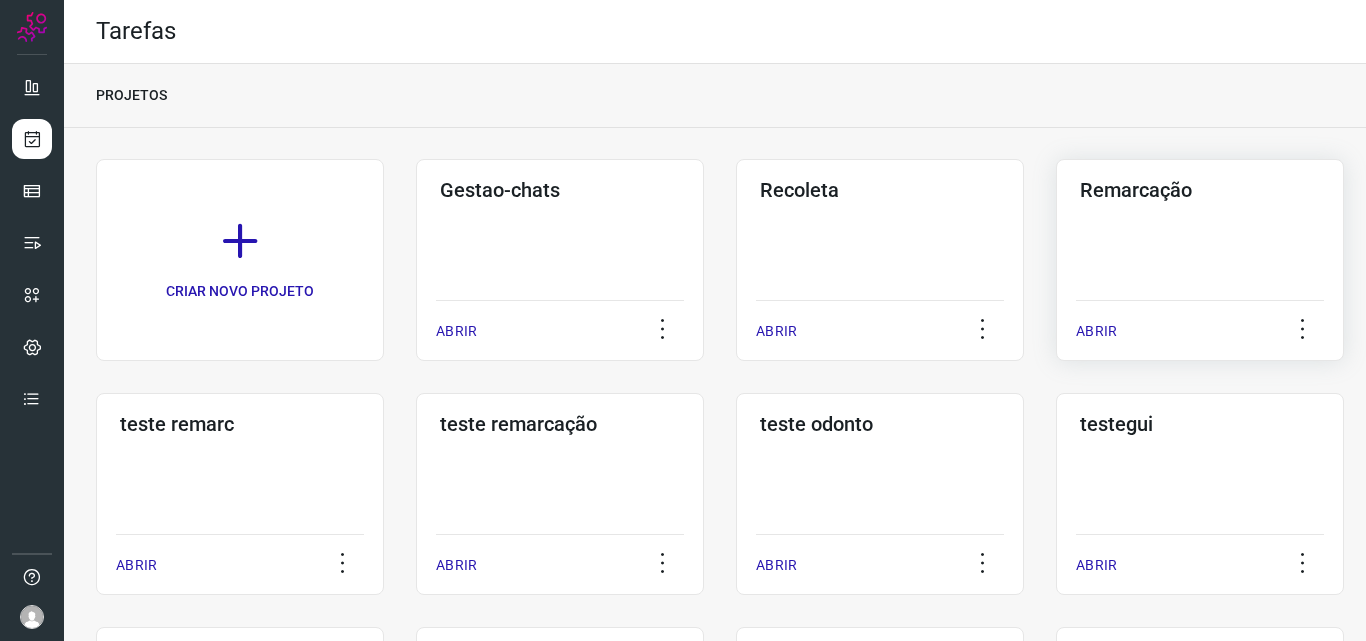 click on "Remarcação  ABRIR" 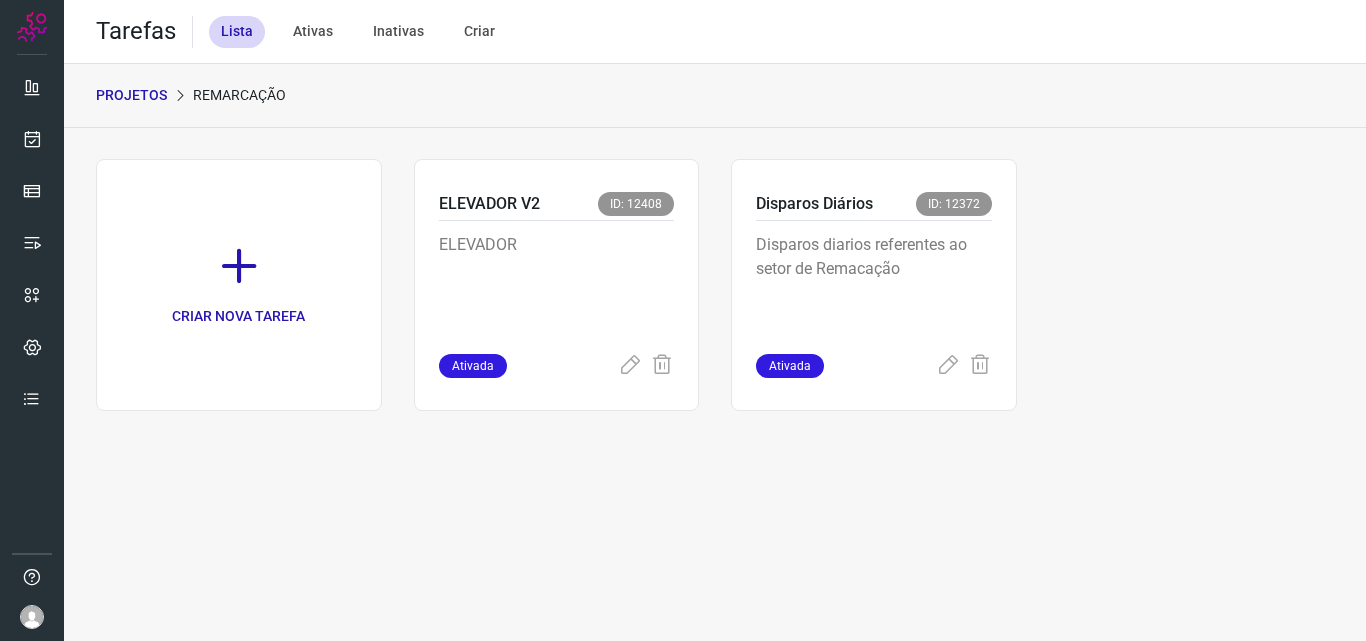 click on "Disparos diarios referentes ao setor de Remacação" at bounding box center (874, 283) 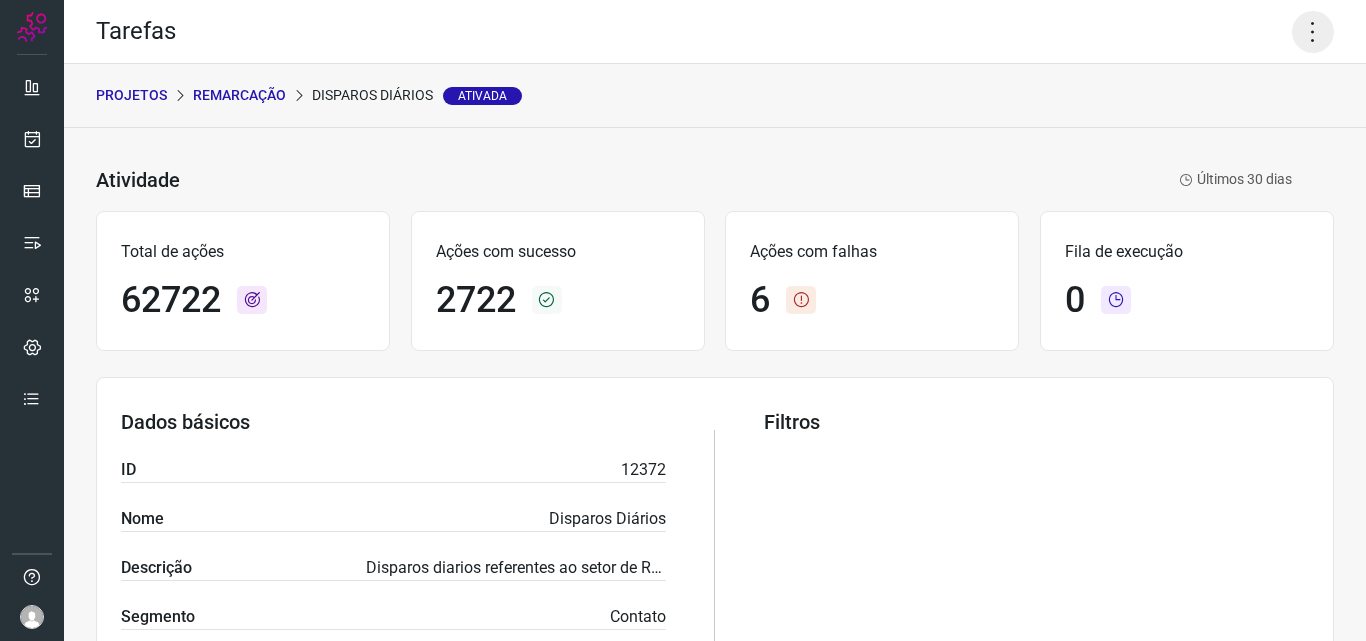 click 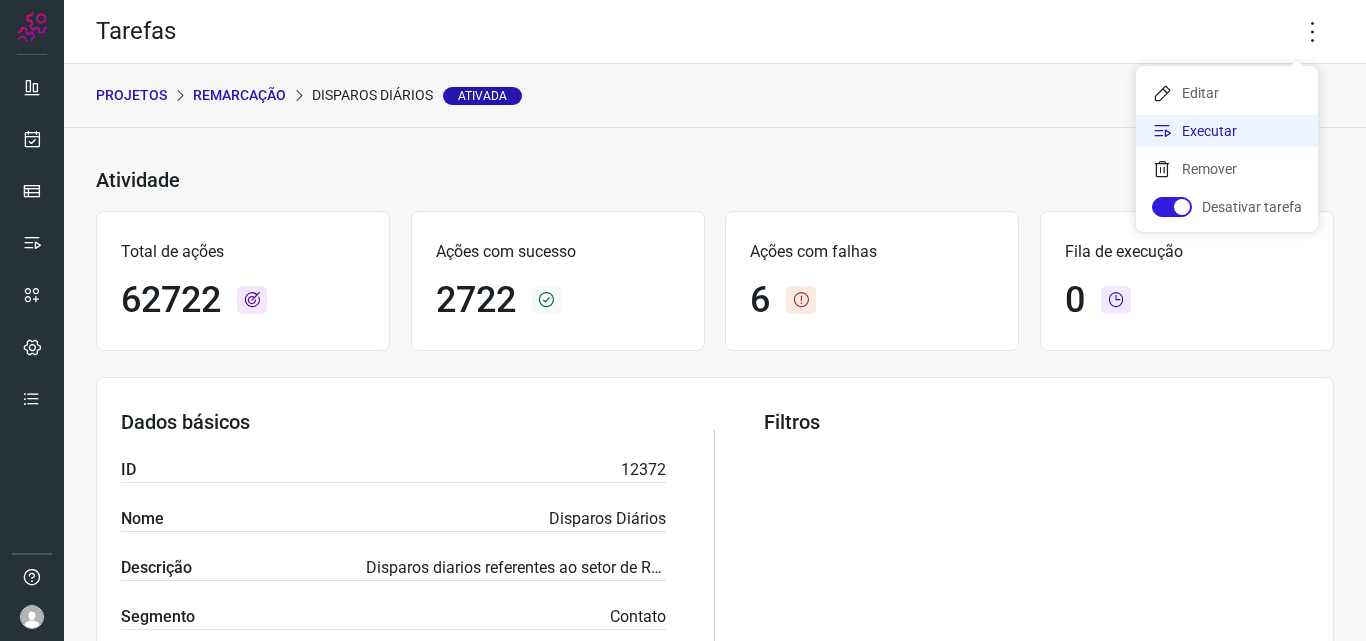 click on "Executar" 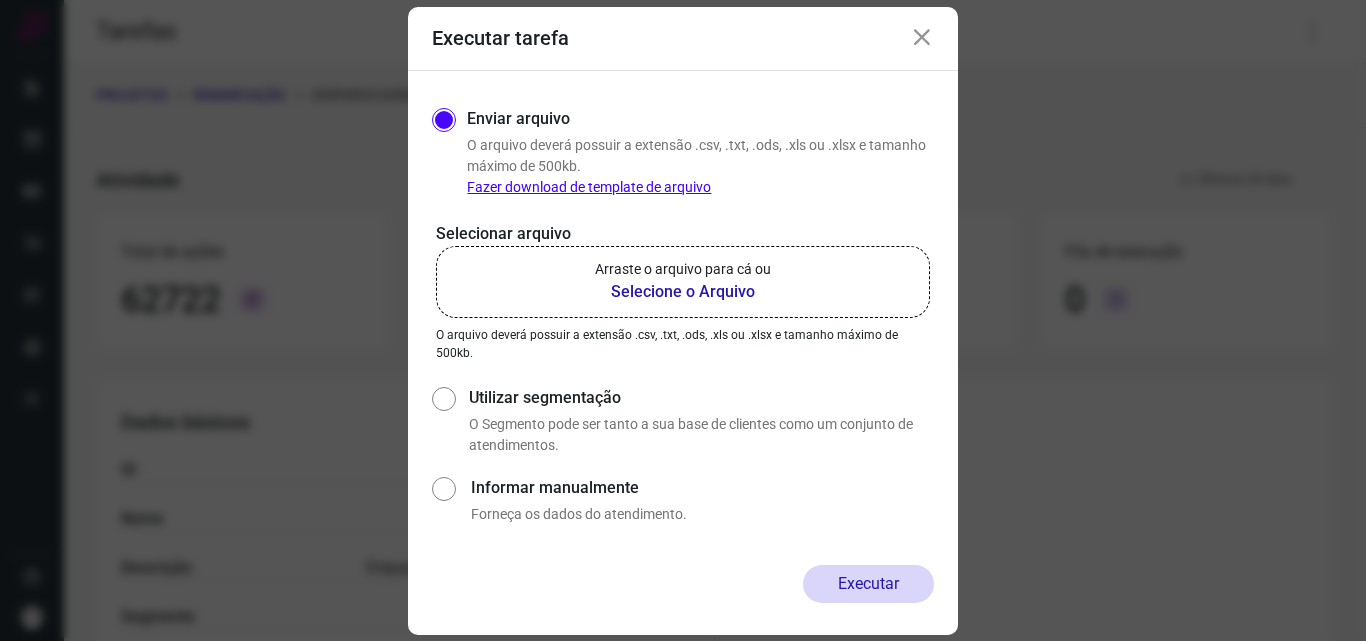 click on "Selecione o Arquivo" at bounding box center (683, 292) 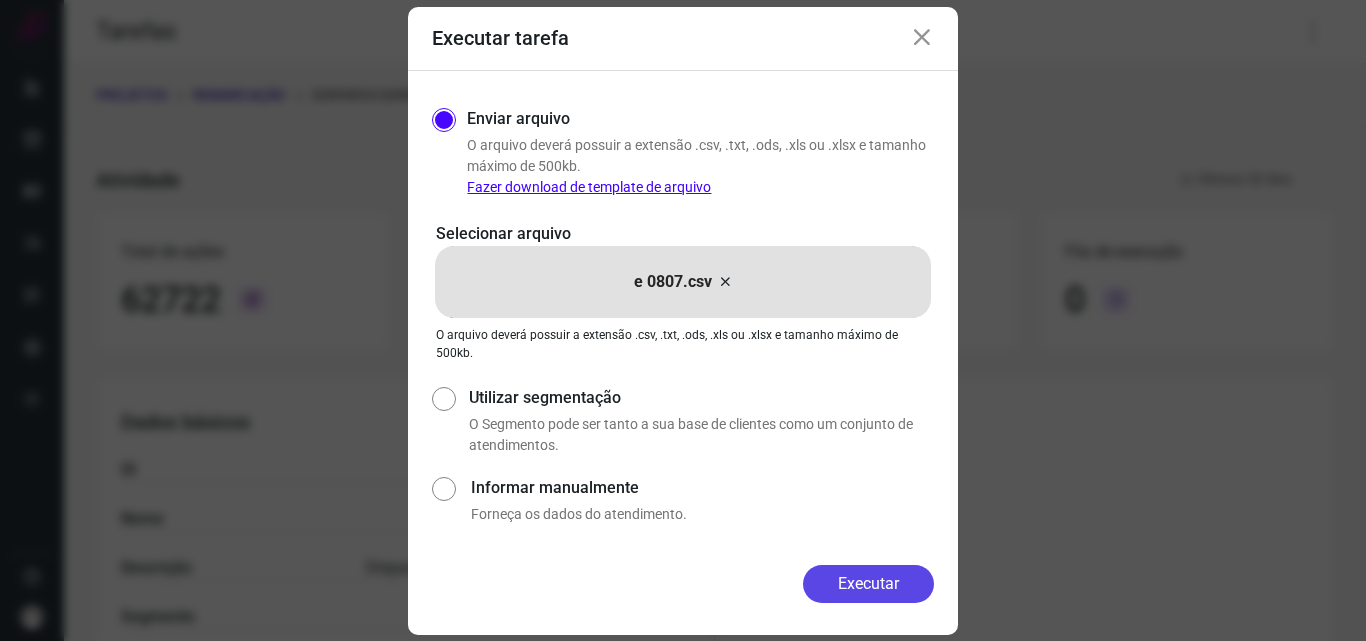 click on "Executar" at bounding box center [868, 584] 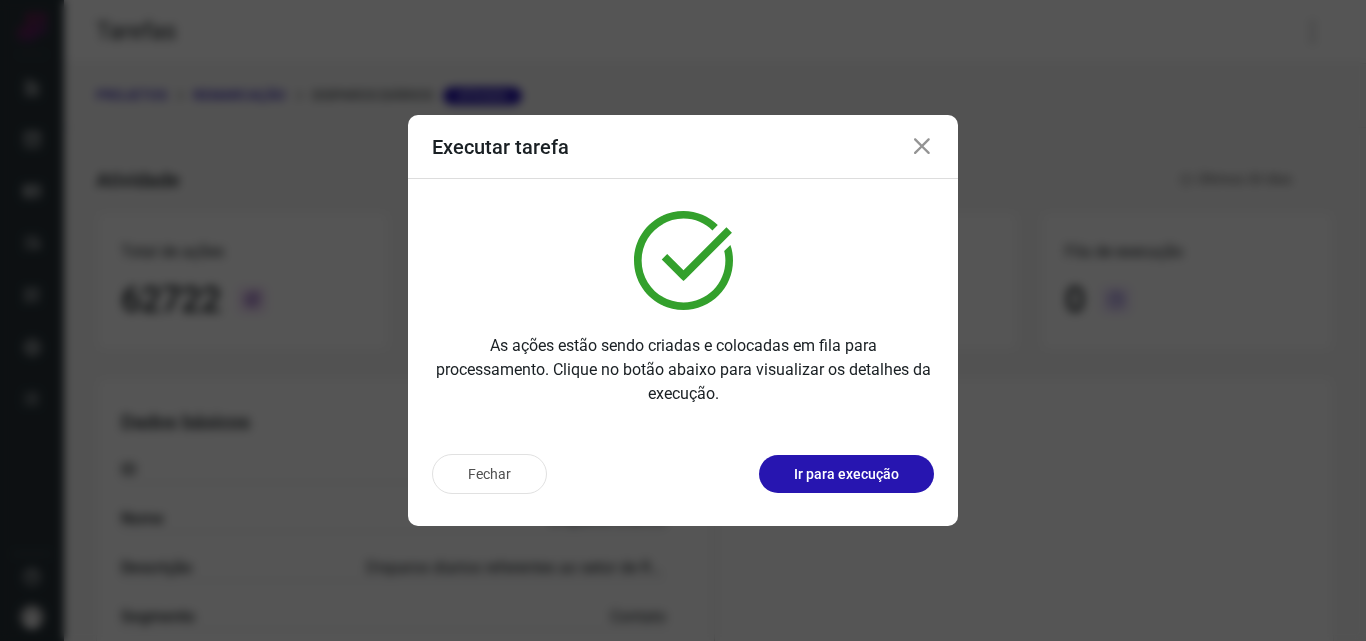 click on "Ir para execução" at bounding box center (846, 474) 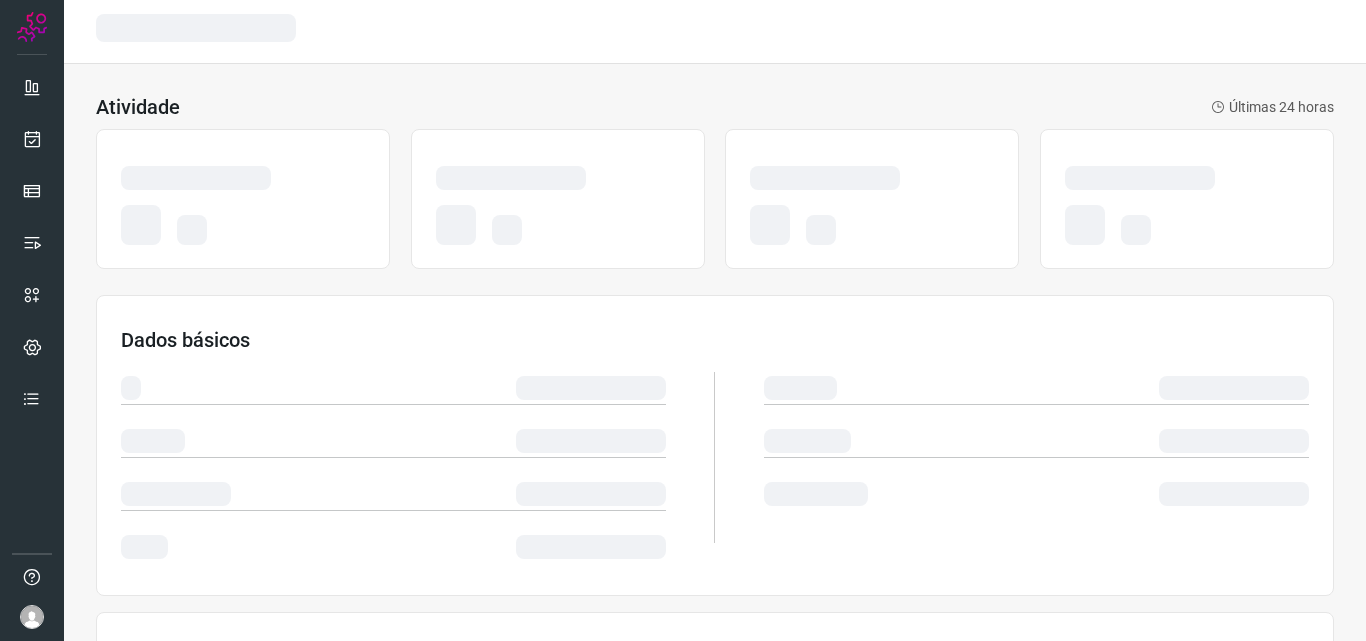 scroll, scrollTop: 0, scrollLeft: 0, axis: both 